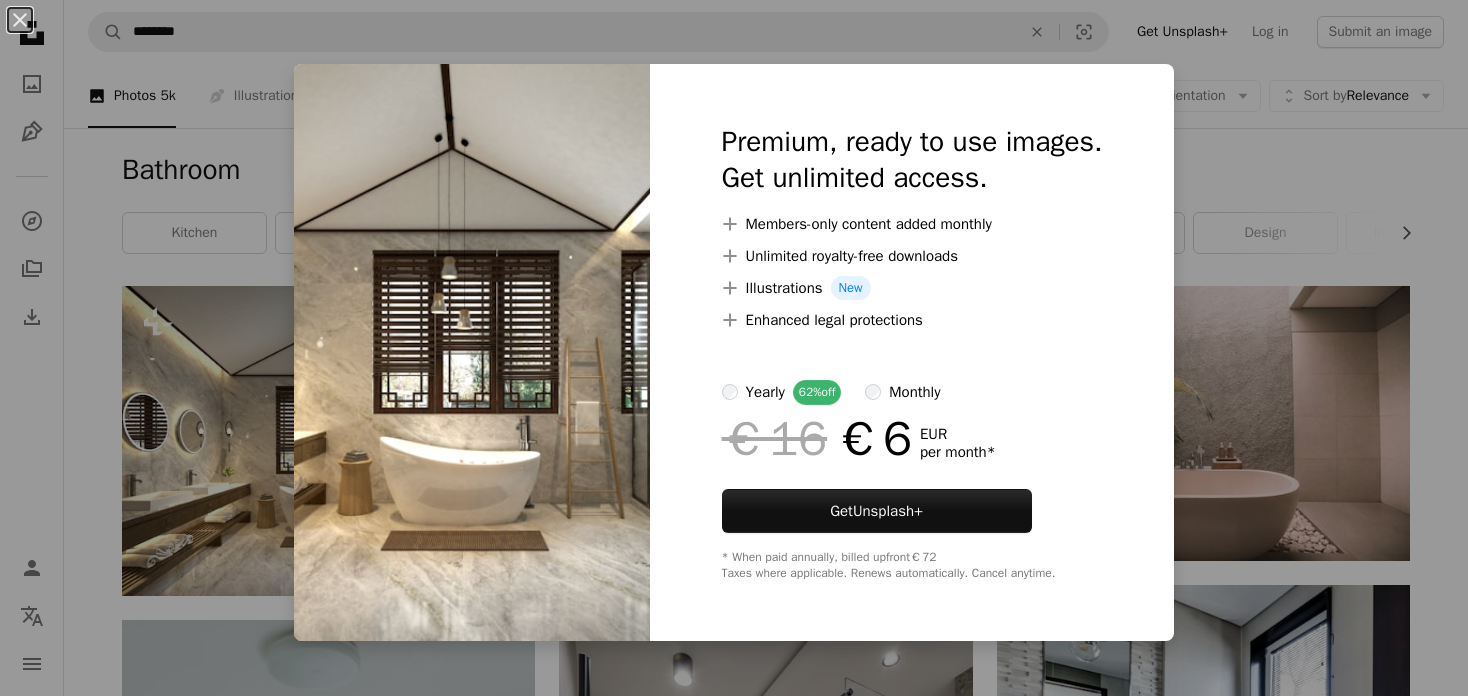 scroll, scrollTop: 0, scrollLeft: 0, axis: both 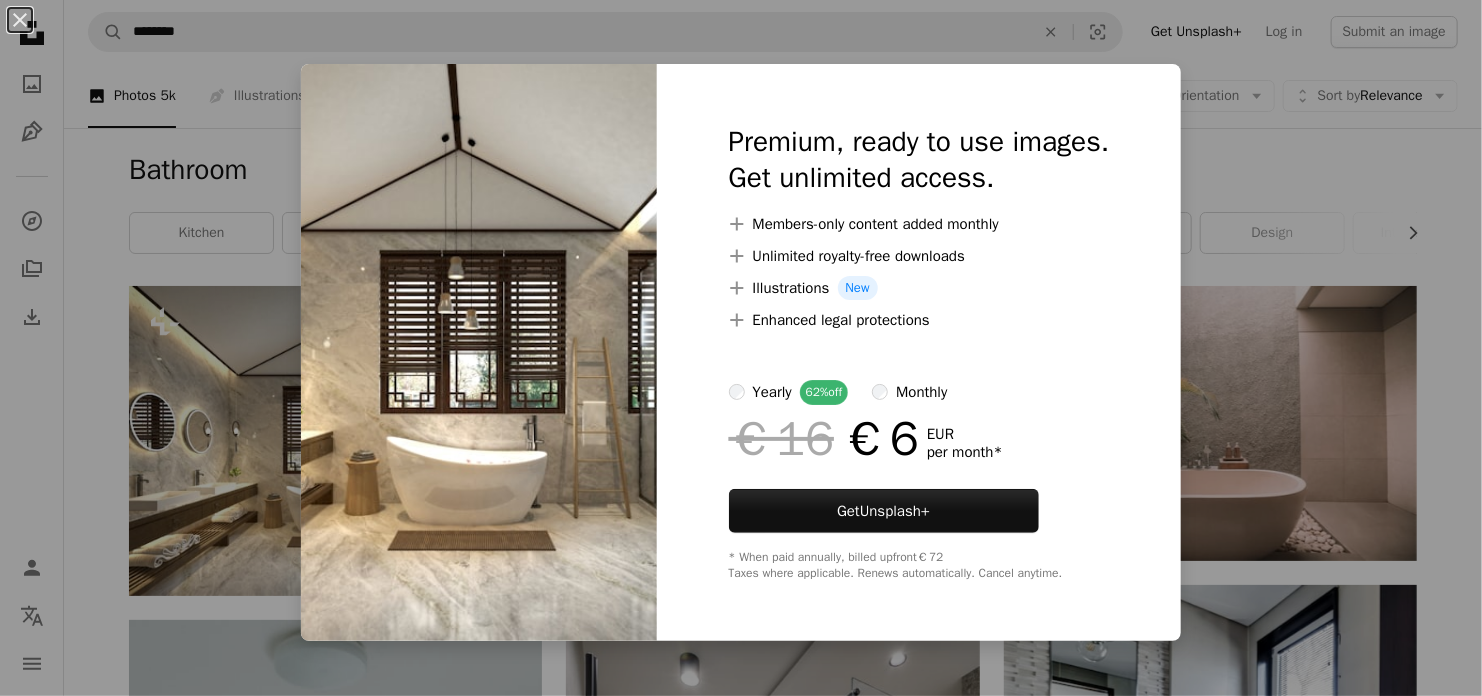 click on "An X shape Premium, ready to use images. Get unlimited access. A plus sign Members-only content added monthly A plus sign Unlimited royalty-free downloads A plus sign Illustrations  New A plus sign Enhanced legal protections yearly 62%  off monthly €16   €6 EUR per month * Get  Unsplash+ * When paid annually, billed upfront  €72 Taxes where applicable. Renews automatically. Cancel anytime." at bounding box center (741, 348) 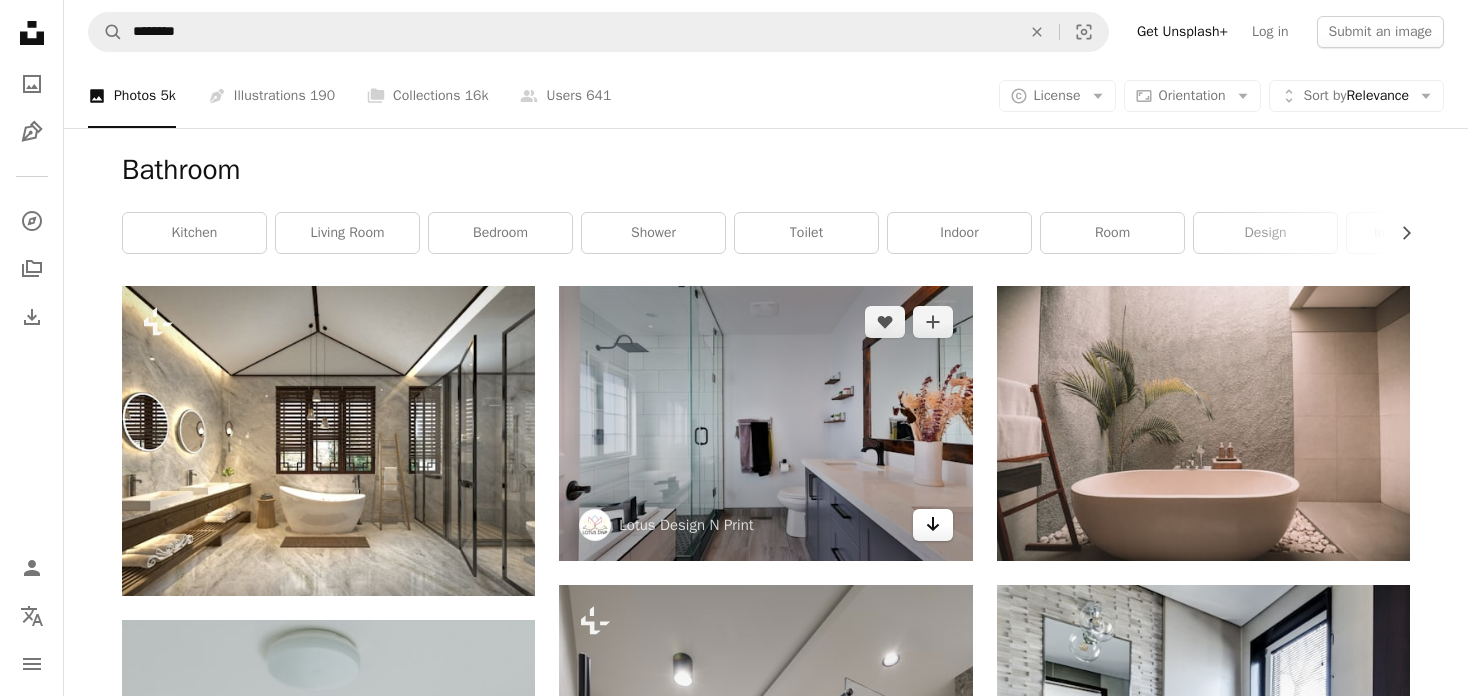 click on "Arrow pointing down" 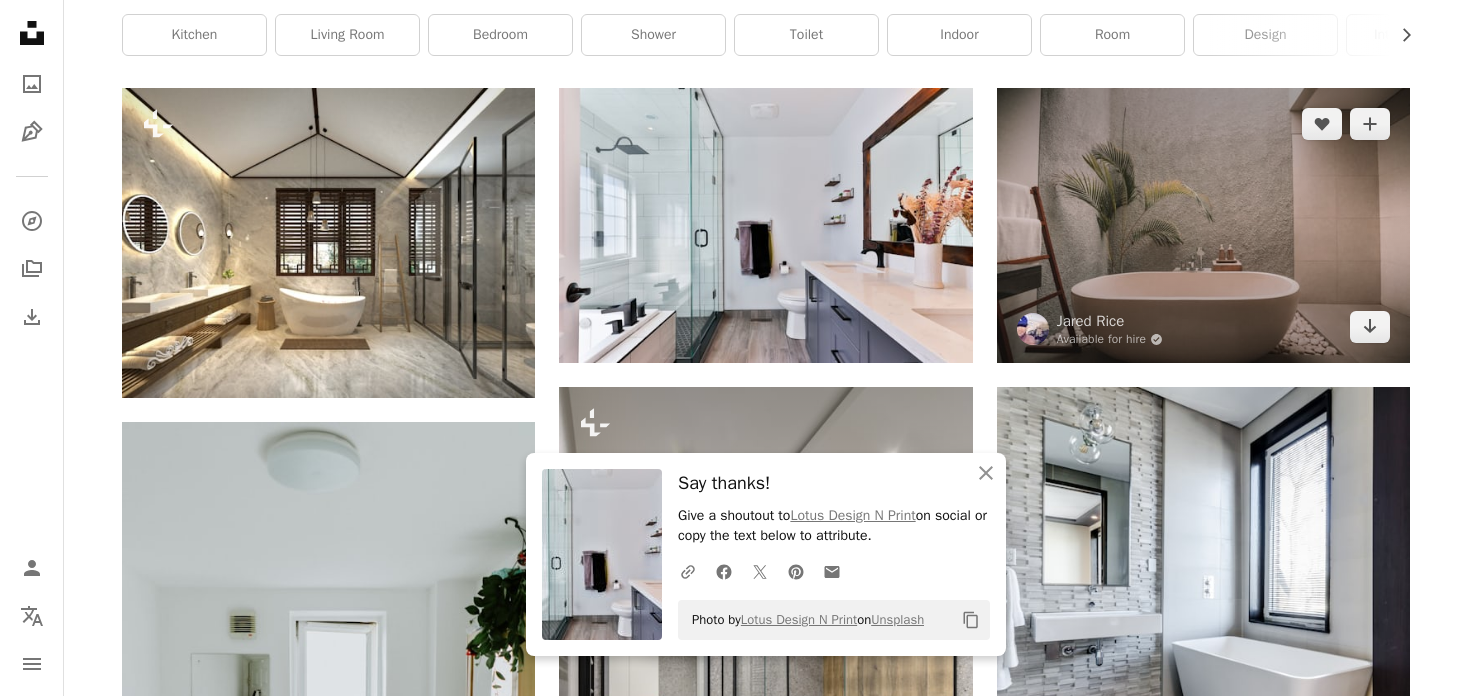 scroll, scrollTop: 200, scrollLeft: 0, axis: vertical 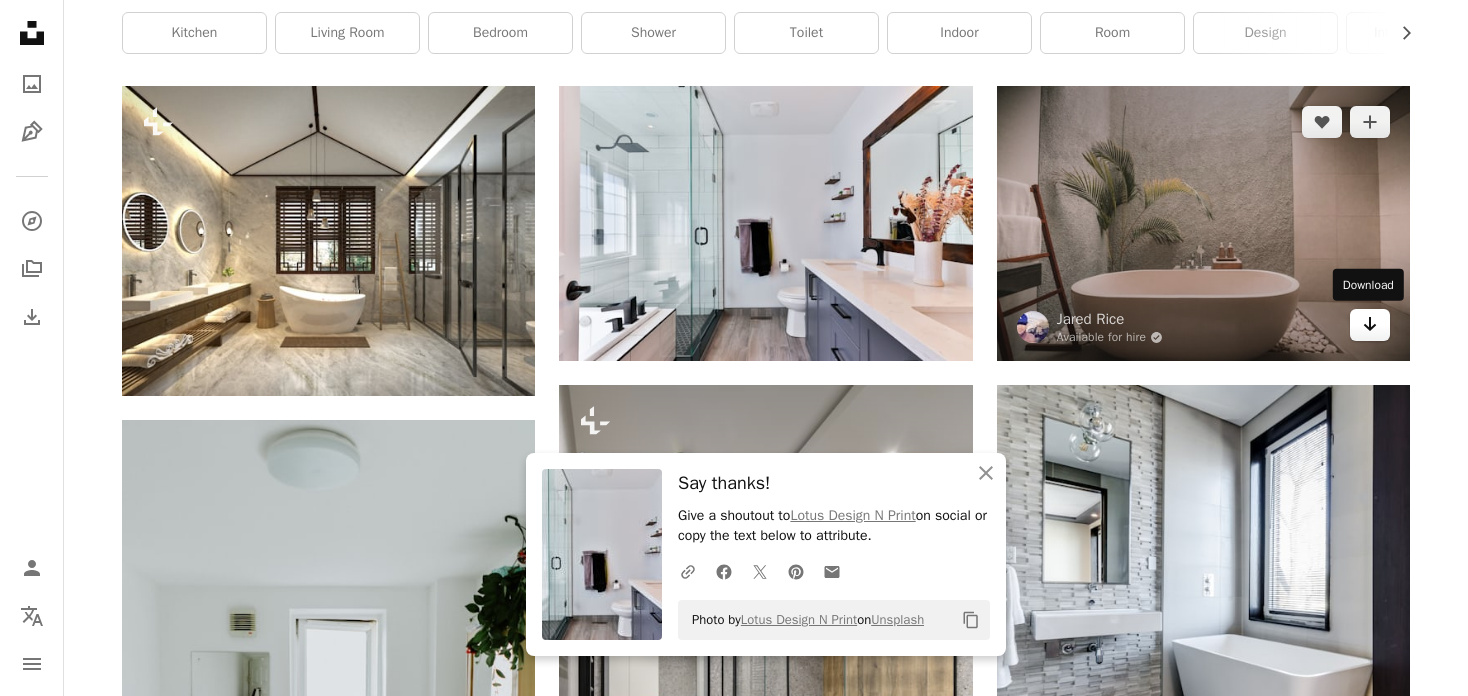 click on "Arrow pointing down" at bounding box center [1370, 325] 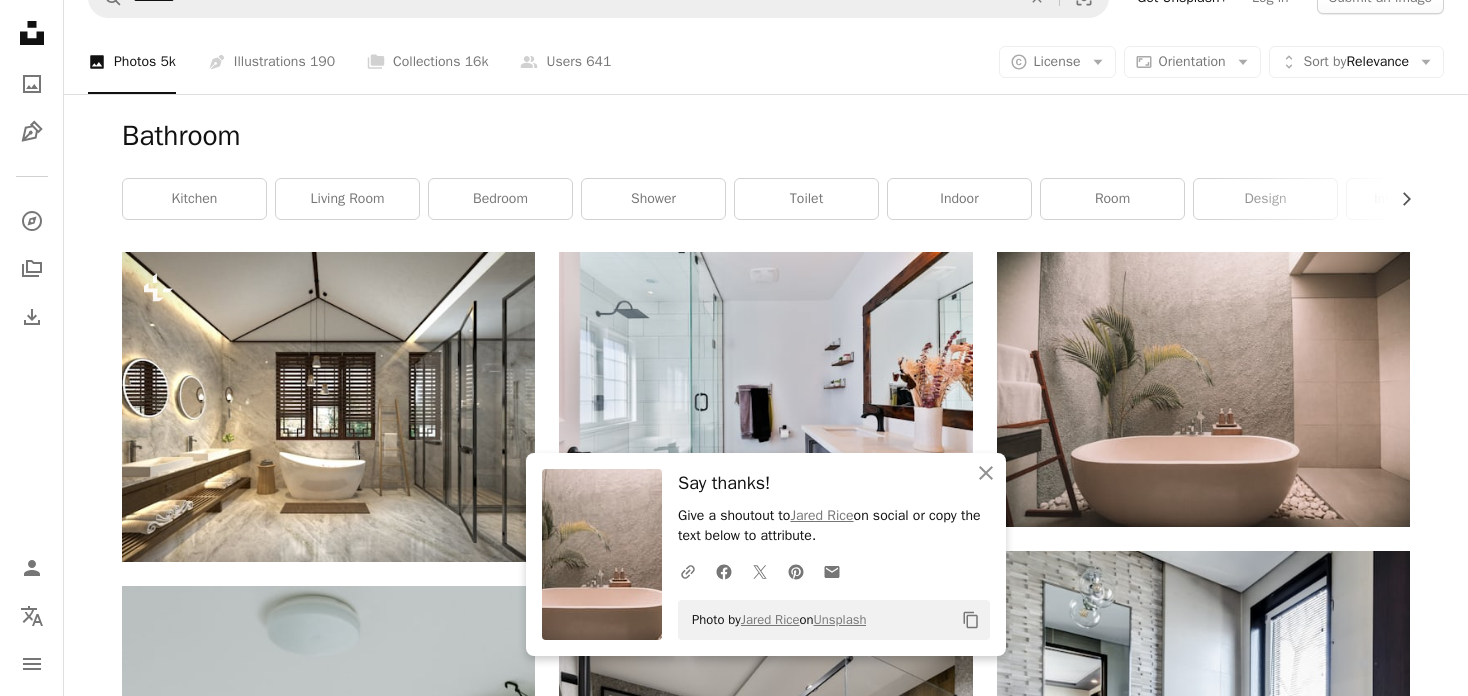 scroll, scrollTop: 0, scrollLeft: 0, axis: both 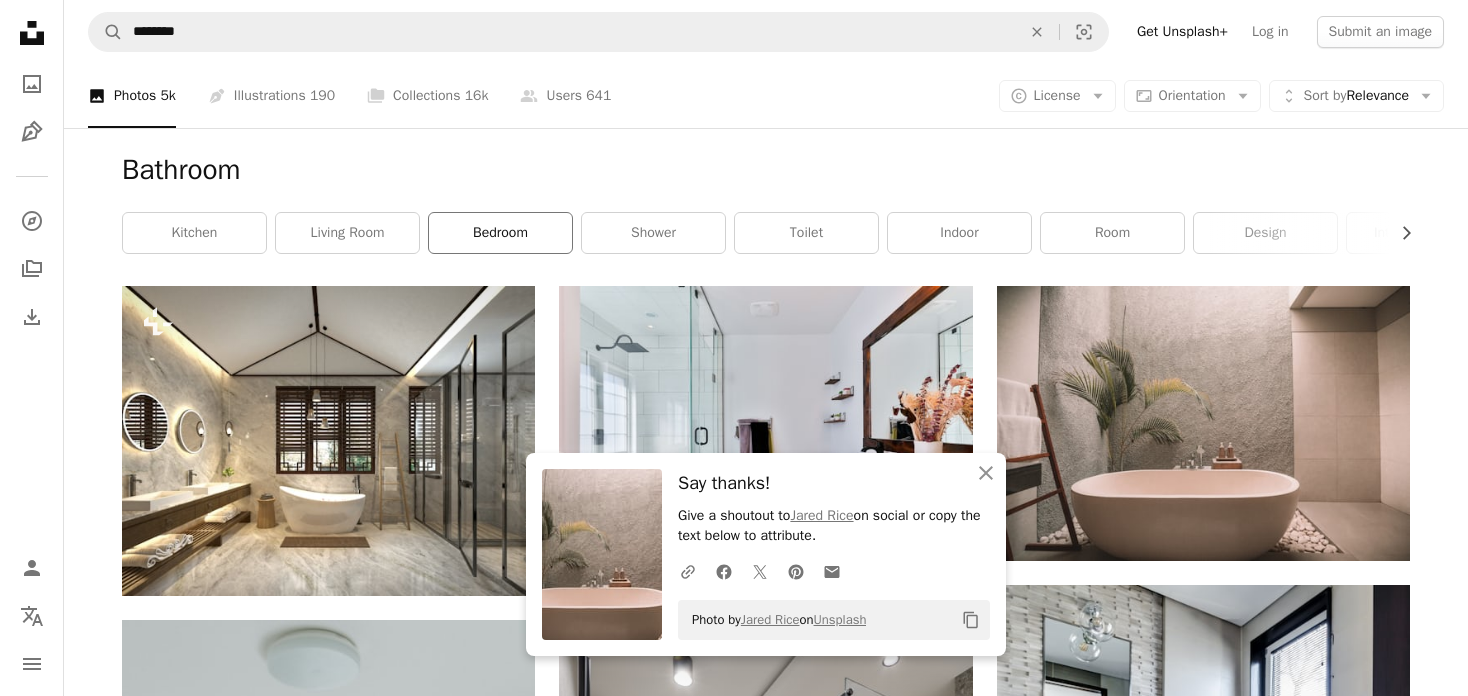click on "bedroom" at bounding box center (500, 233) 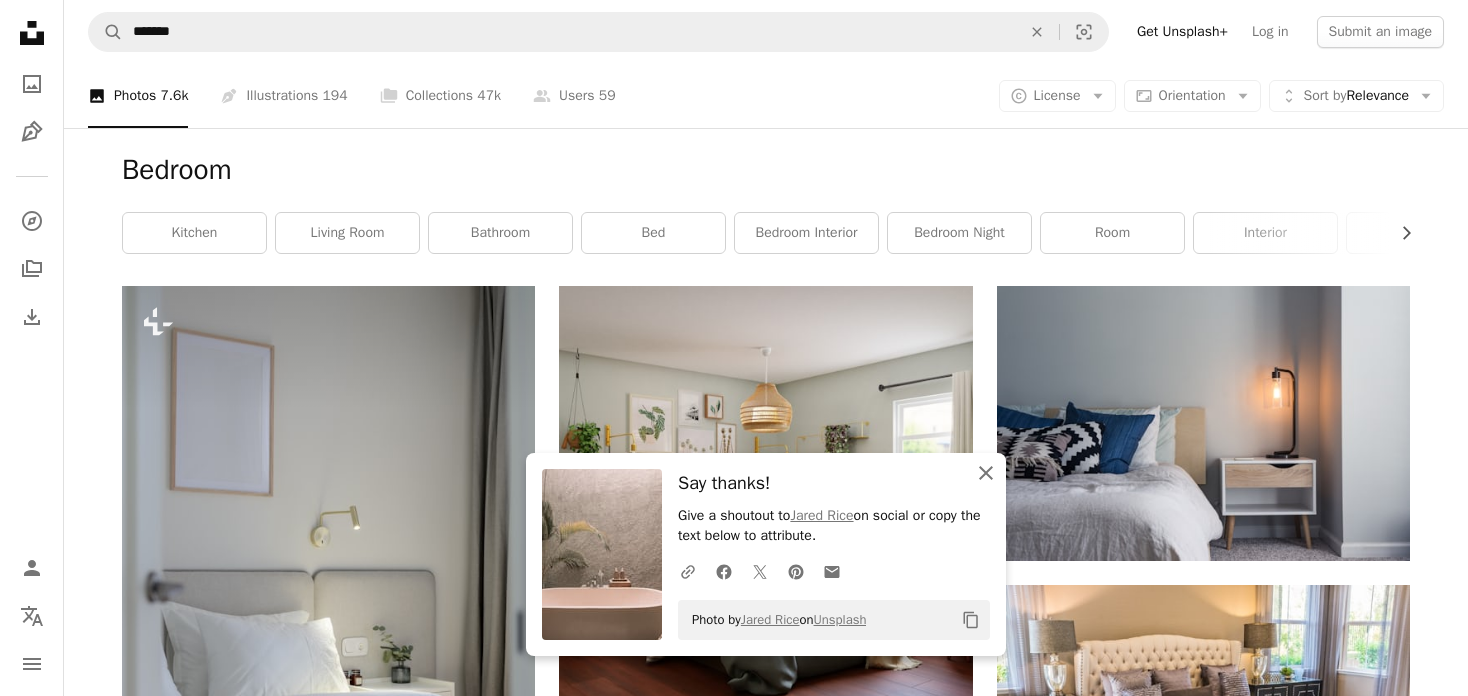click on "An X shape" 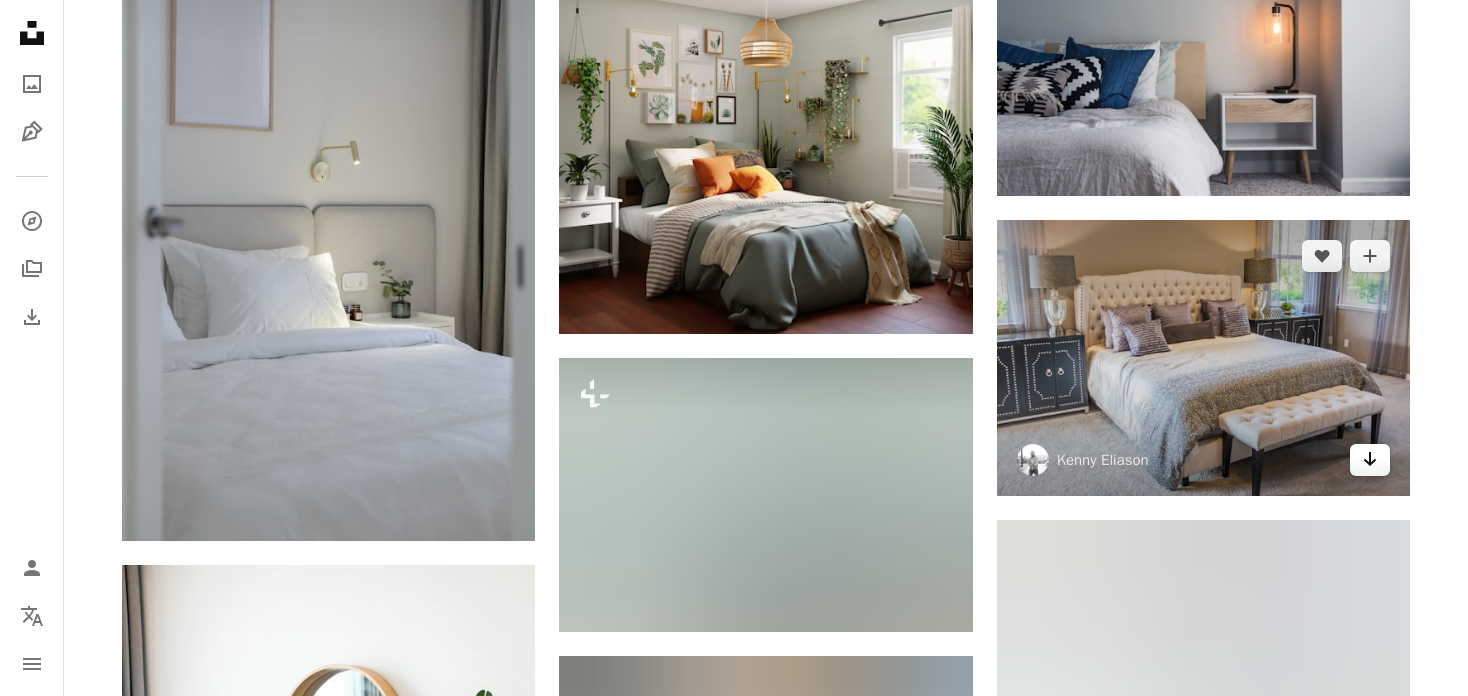 scroll, scrollTop: 400, scrollLeft: 0, axis: vertical 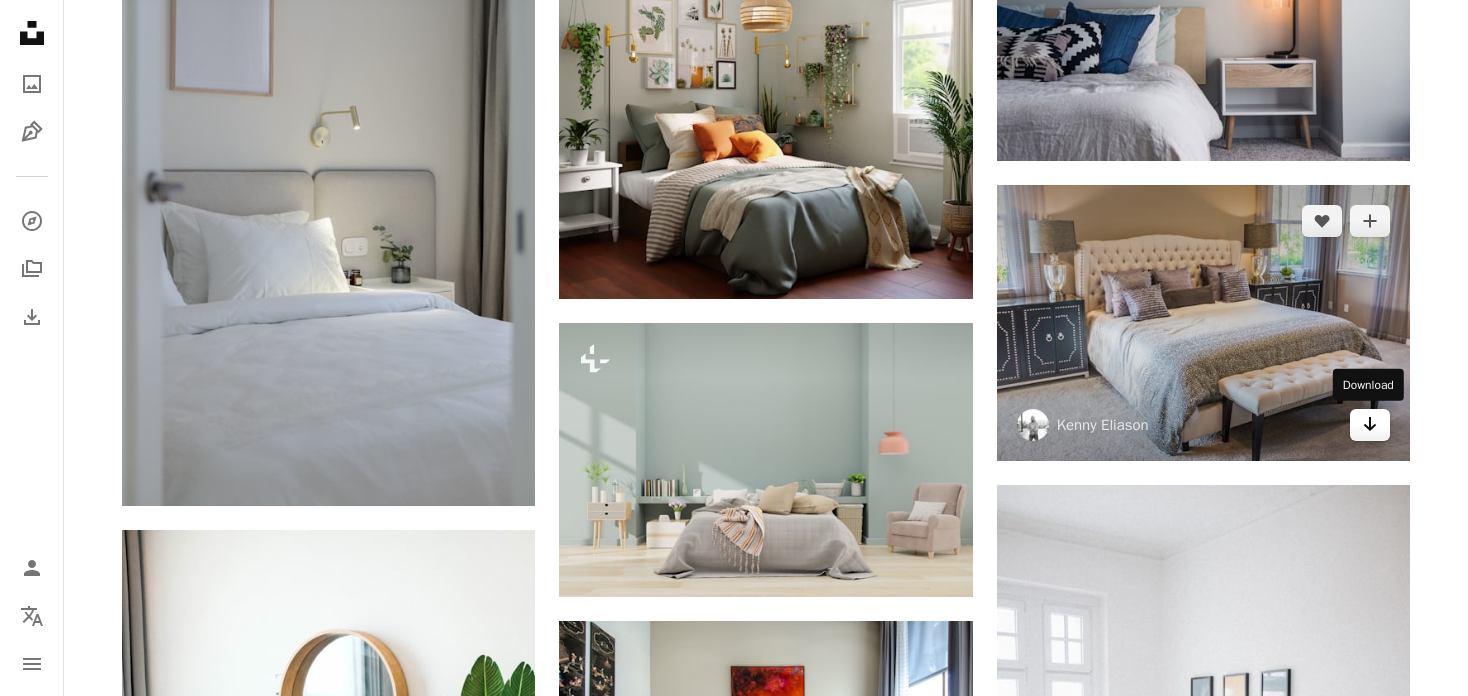 click 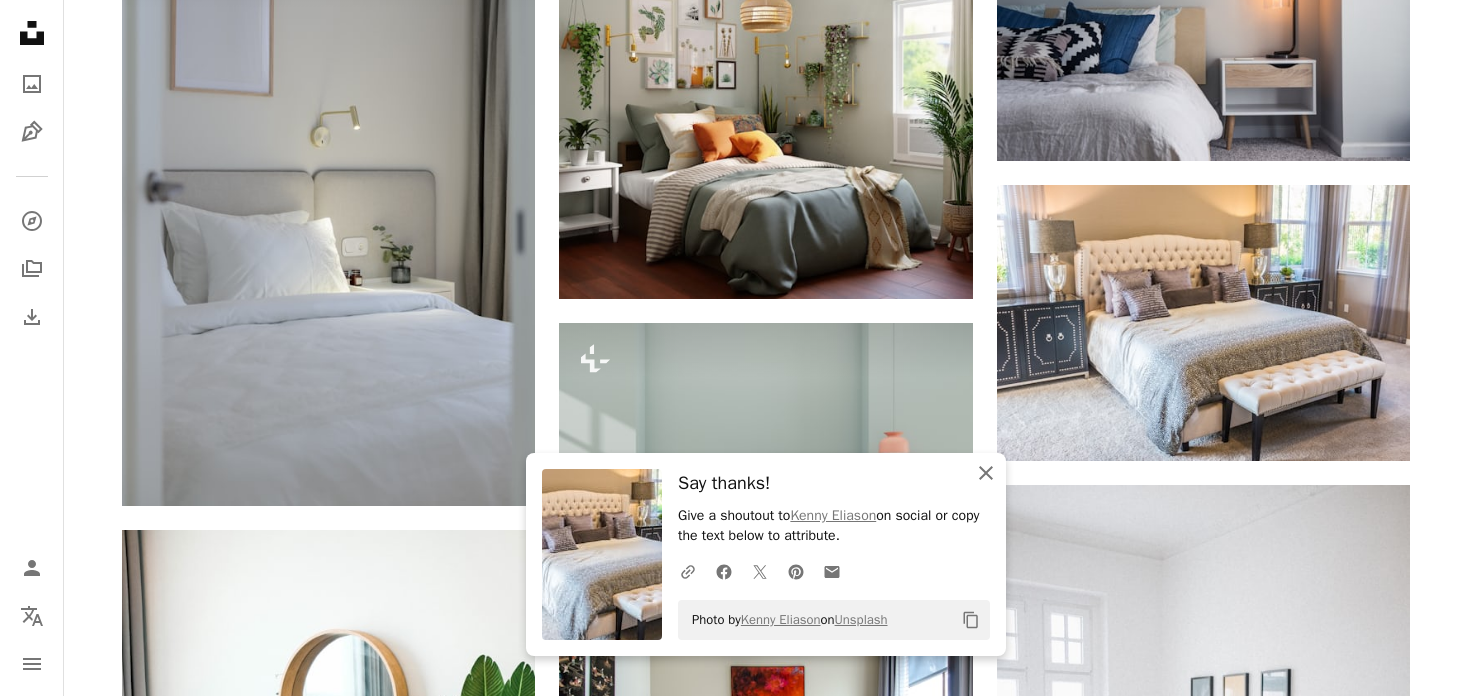 click on "An X shape" 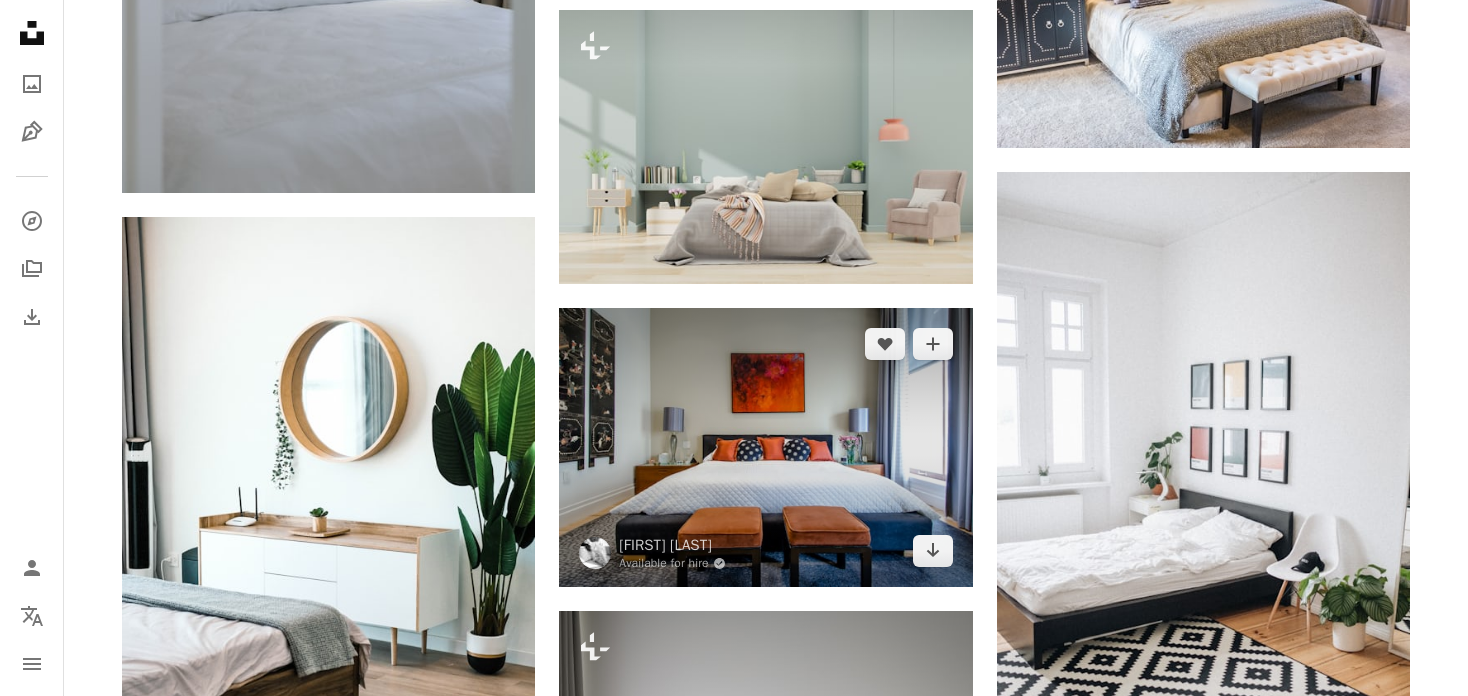 scroll, scrollTop: 800, scrollLeft: 0, axis: vertical 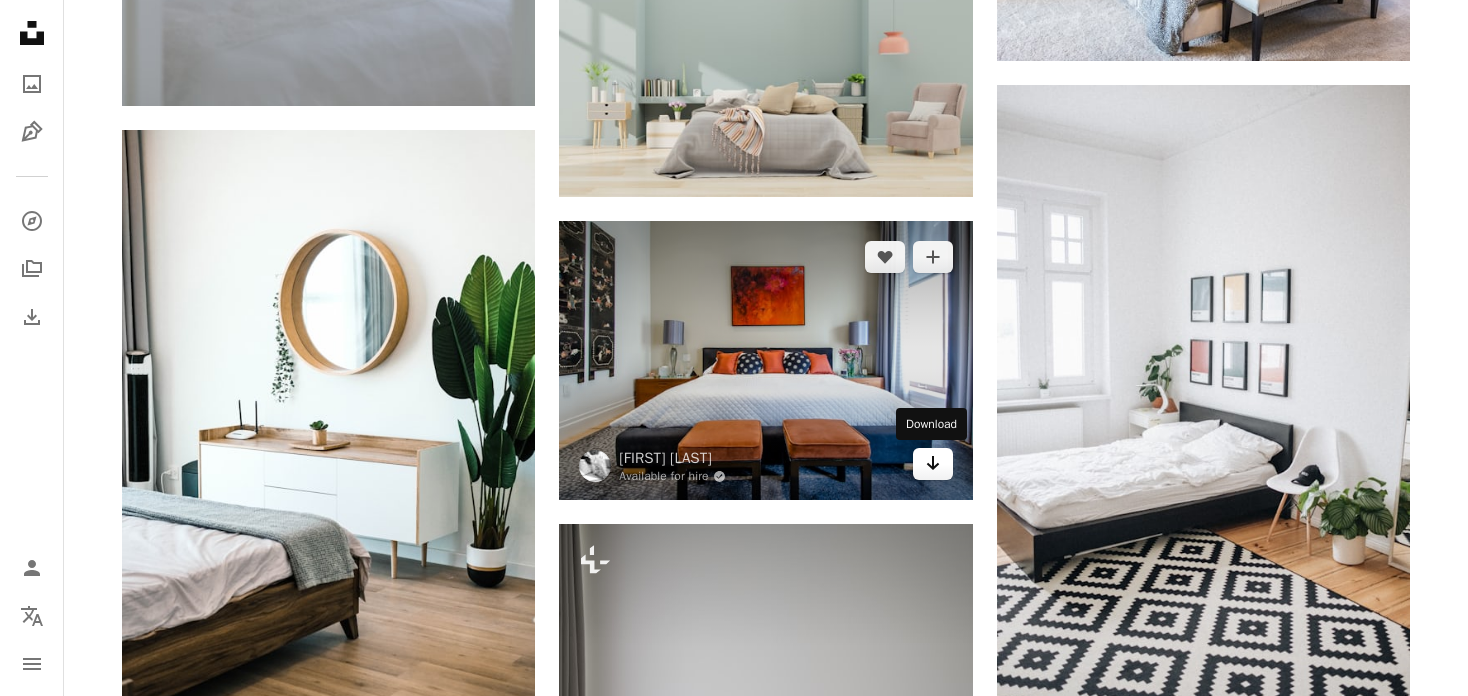 click 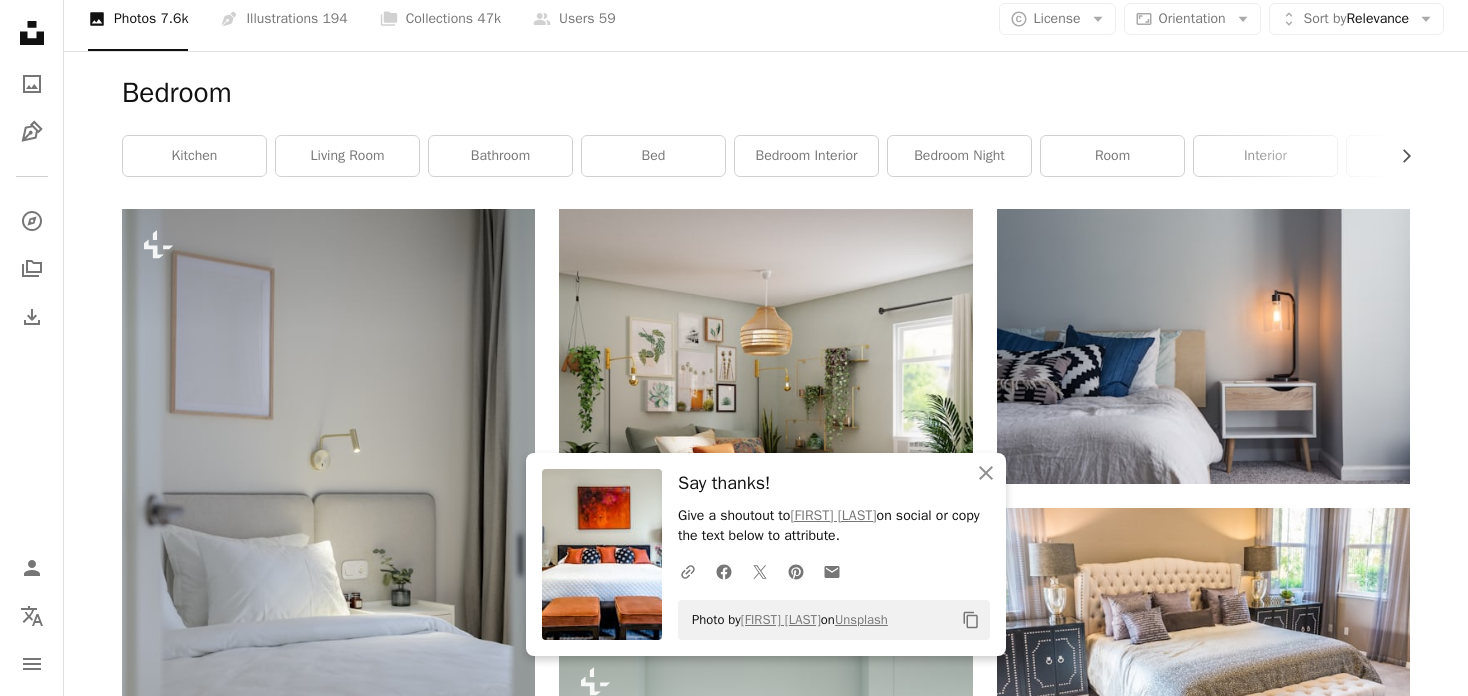 scroll, scrollTop: 0, scrollLeft: 0, axis: both 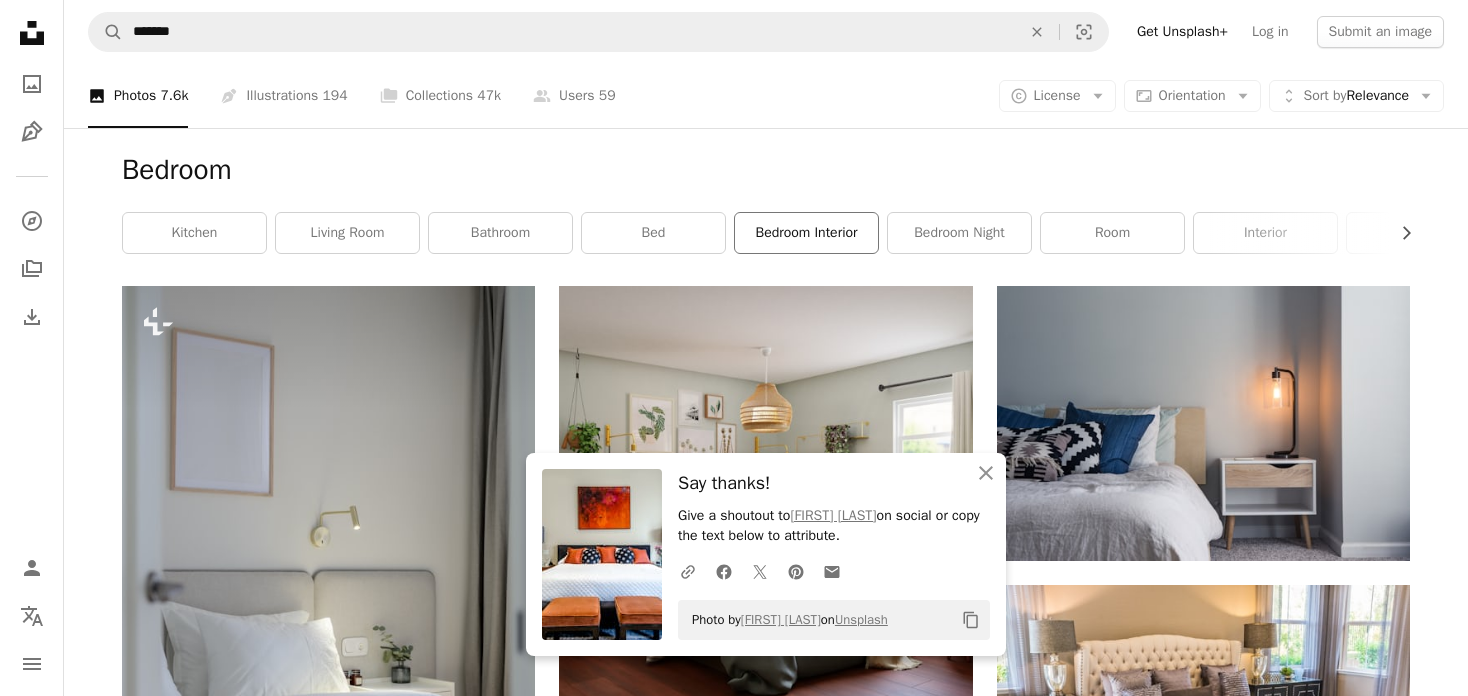 click on "bedroom interior" at bounding box center [806, 233] 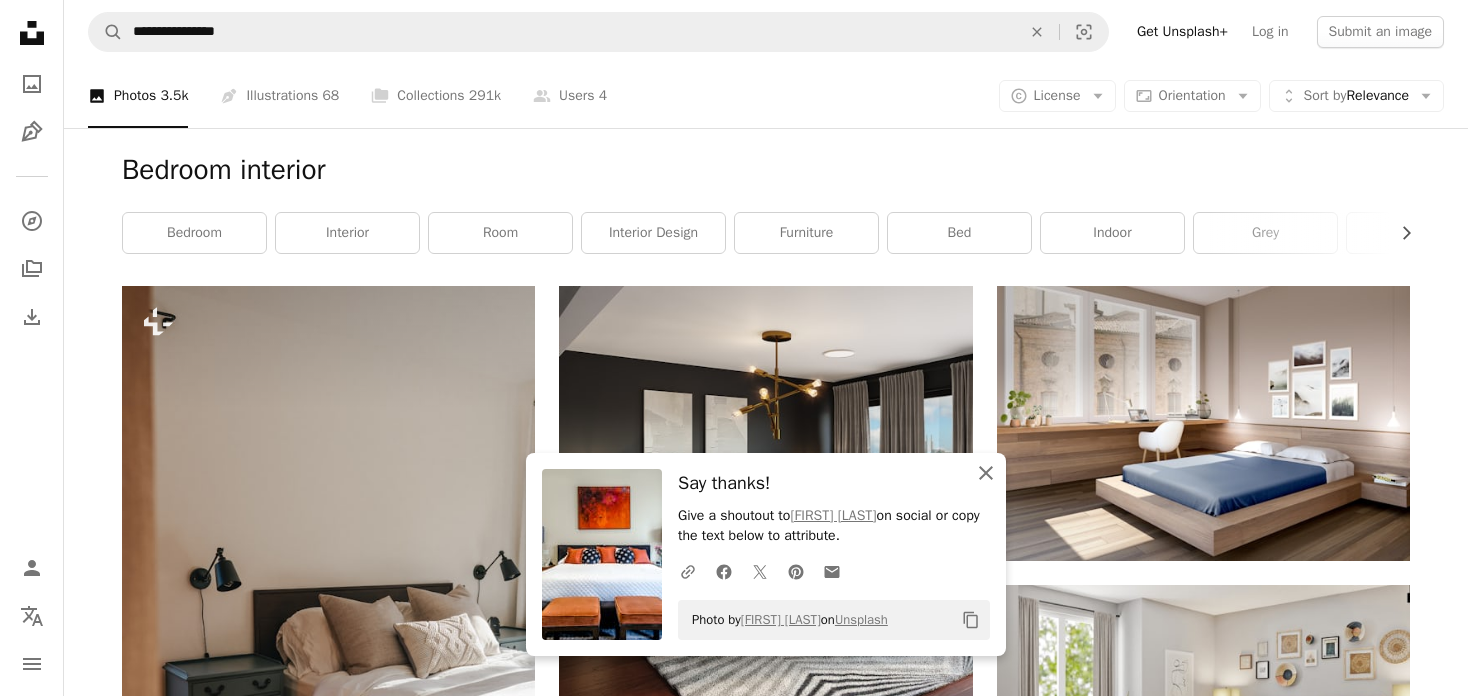 click on "An X shape" 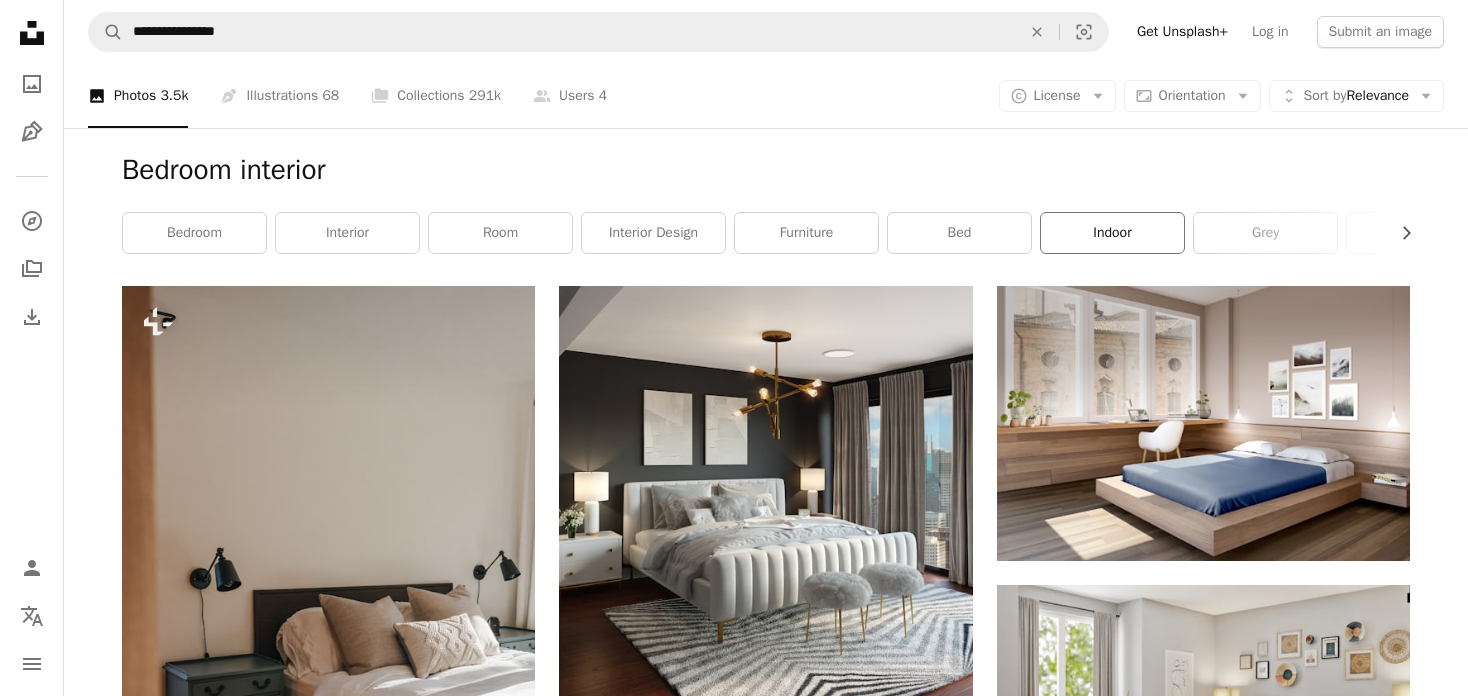 click on "indoor" at bounding box center (1112, 233) 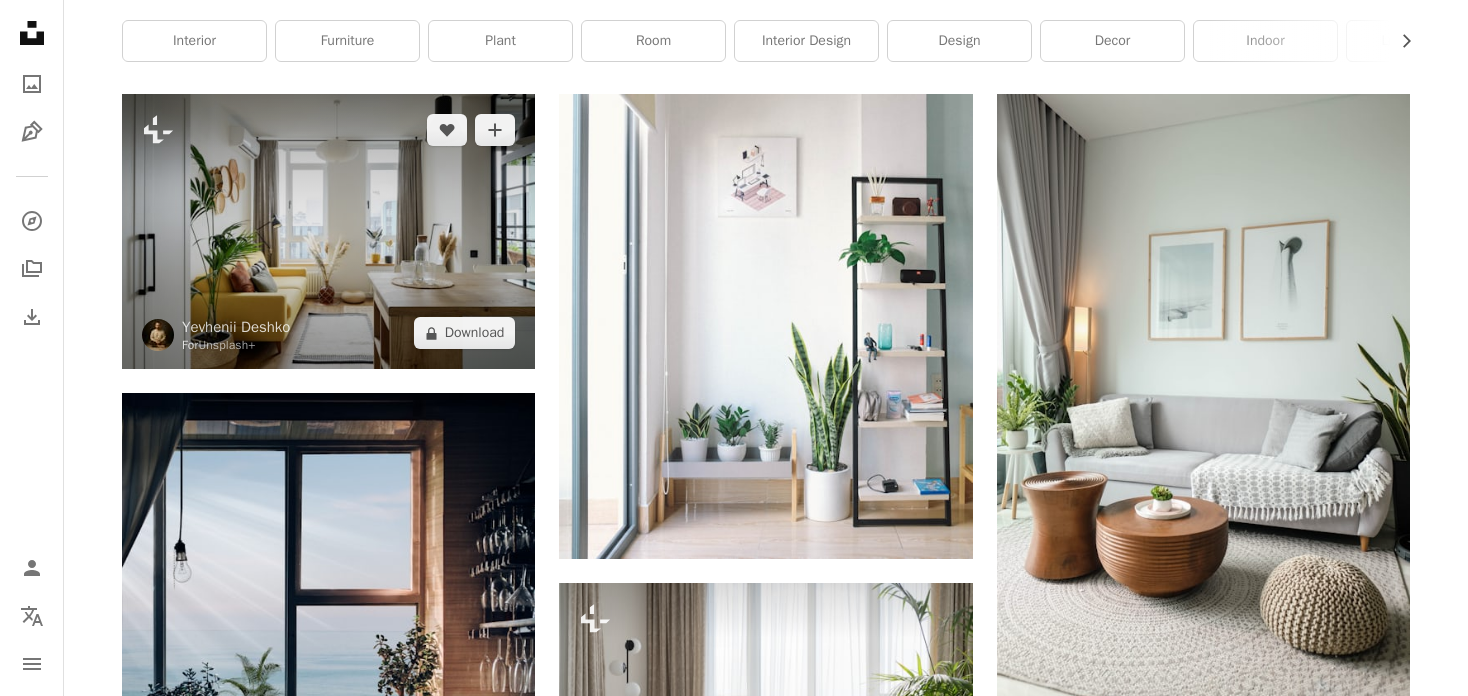 scroll, scrollTop: 200, scrollLeft: 0, axis: vertical 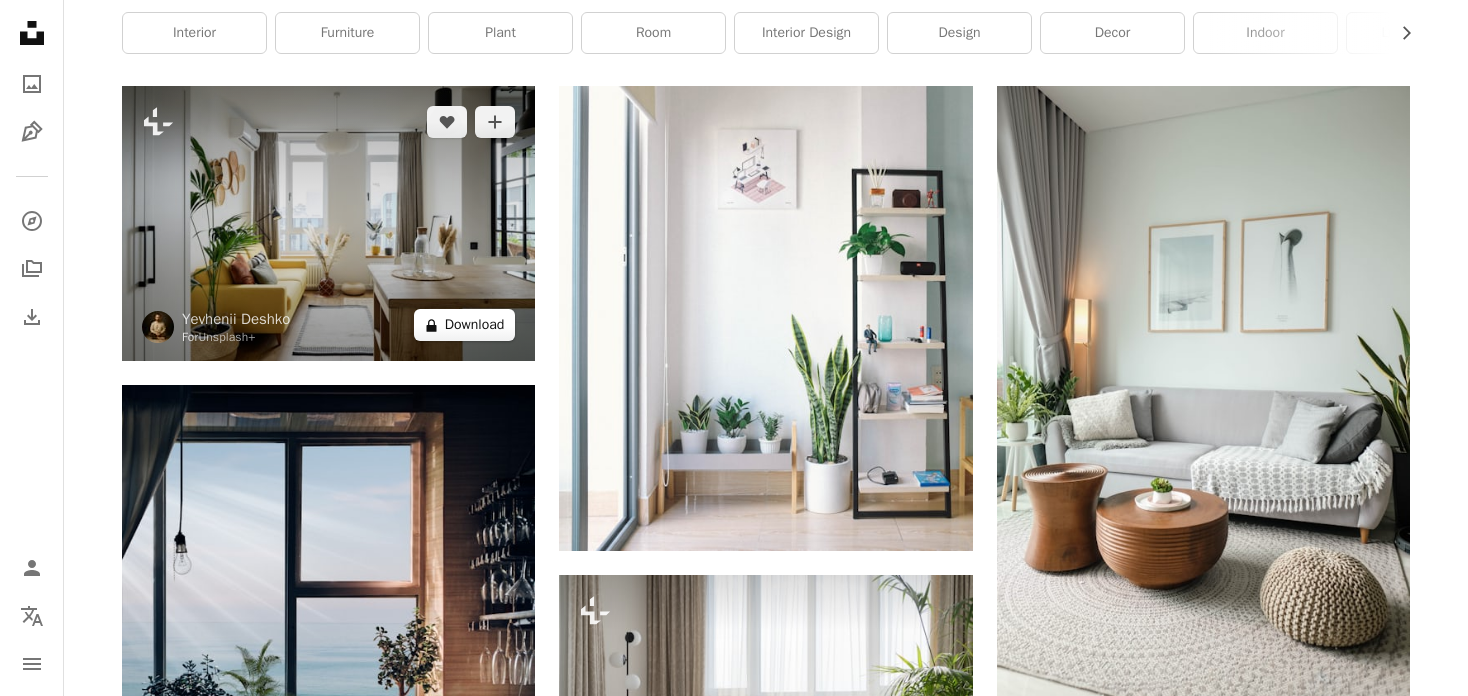 drag, startPoint x: 483, startPoint y: 325, endPoint x: 503, endPoint y: 326, distance: 20.024984 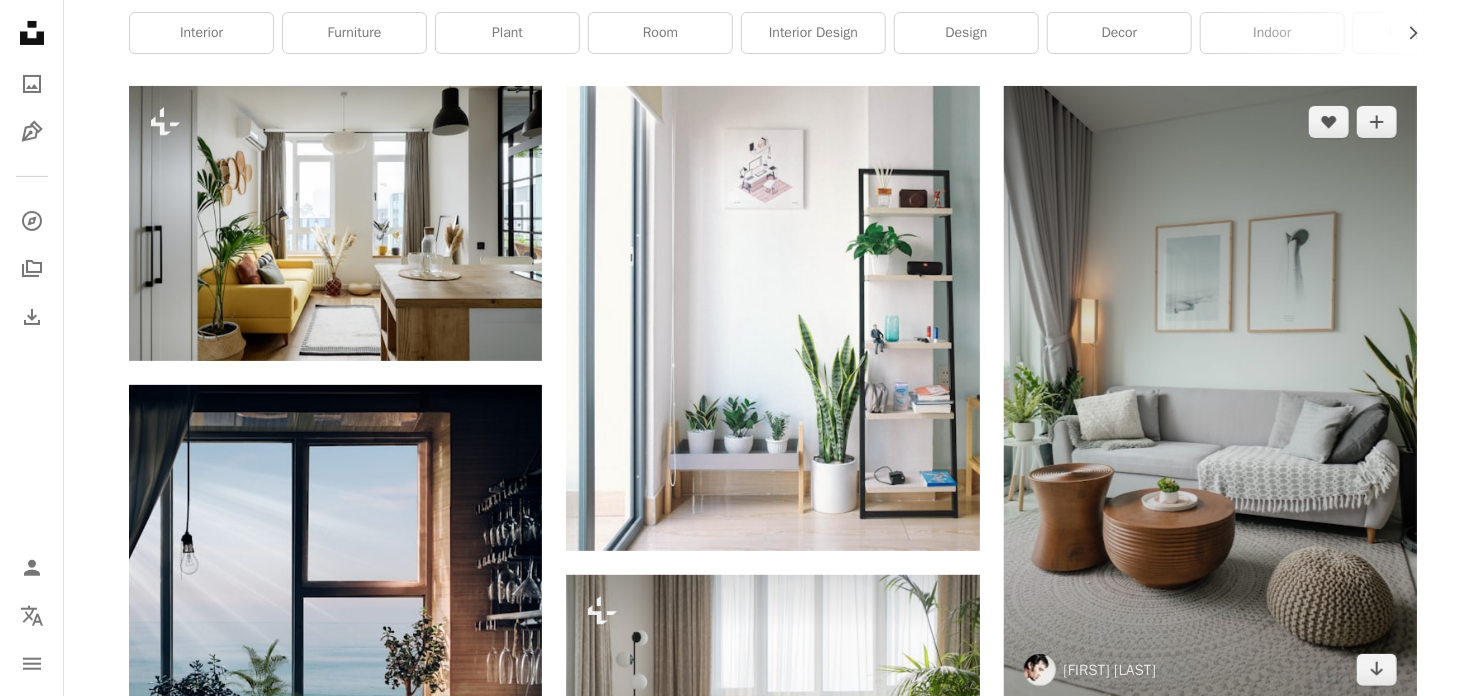 drag, startPoint x: 1315, startPoint y: 293, endPoint x: 1304, endPoint y: 305, distance: 16.27882 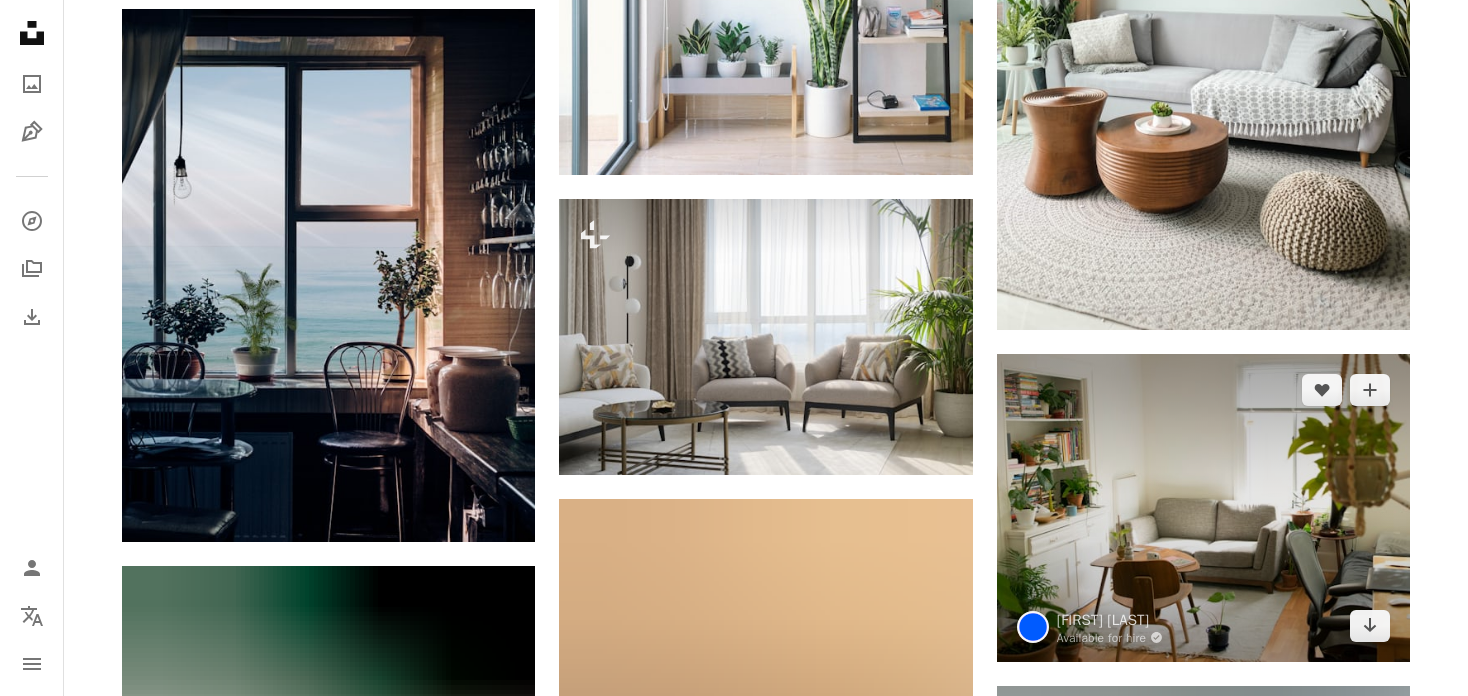scroll, scrollTop: 600, scrollLeft: 0, axis: vertical 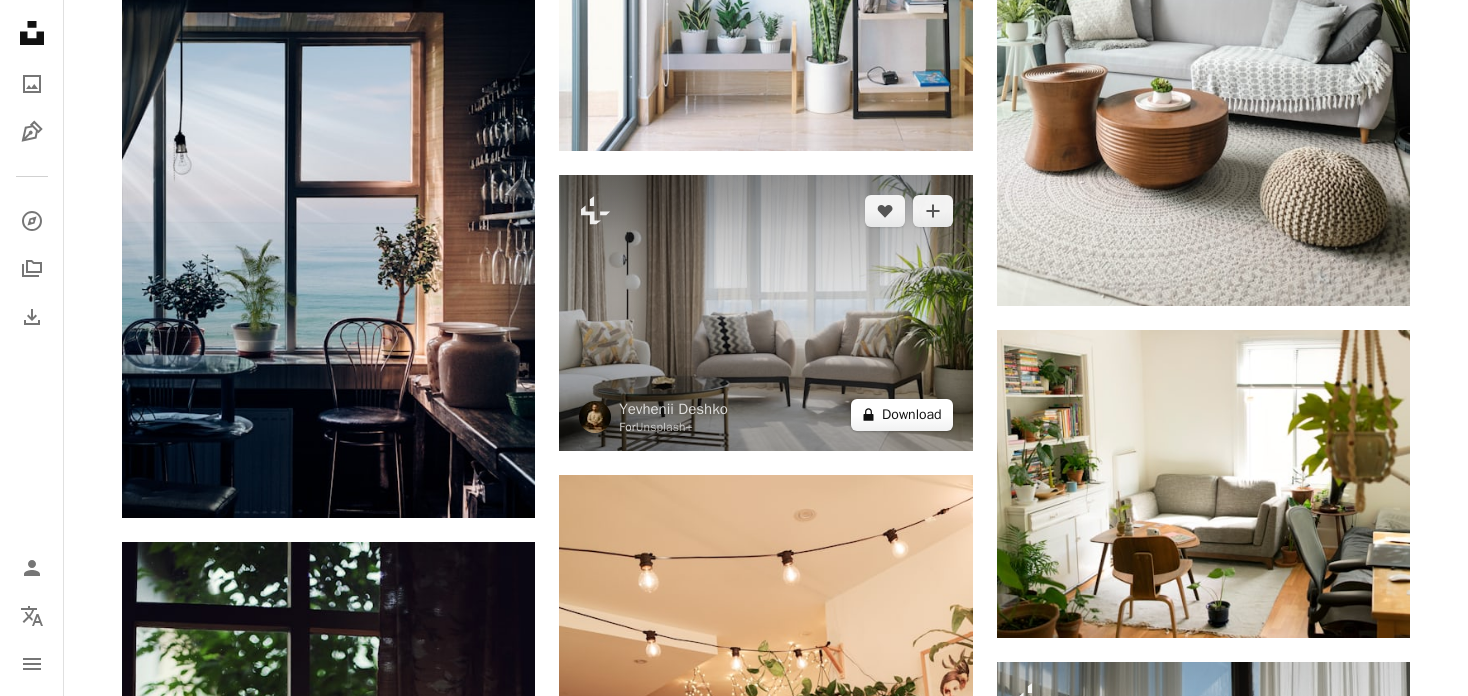 click on "A lock Download" at bounding box center (902, 415) 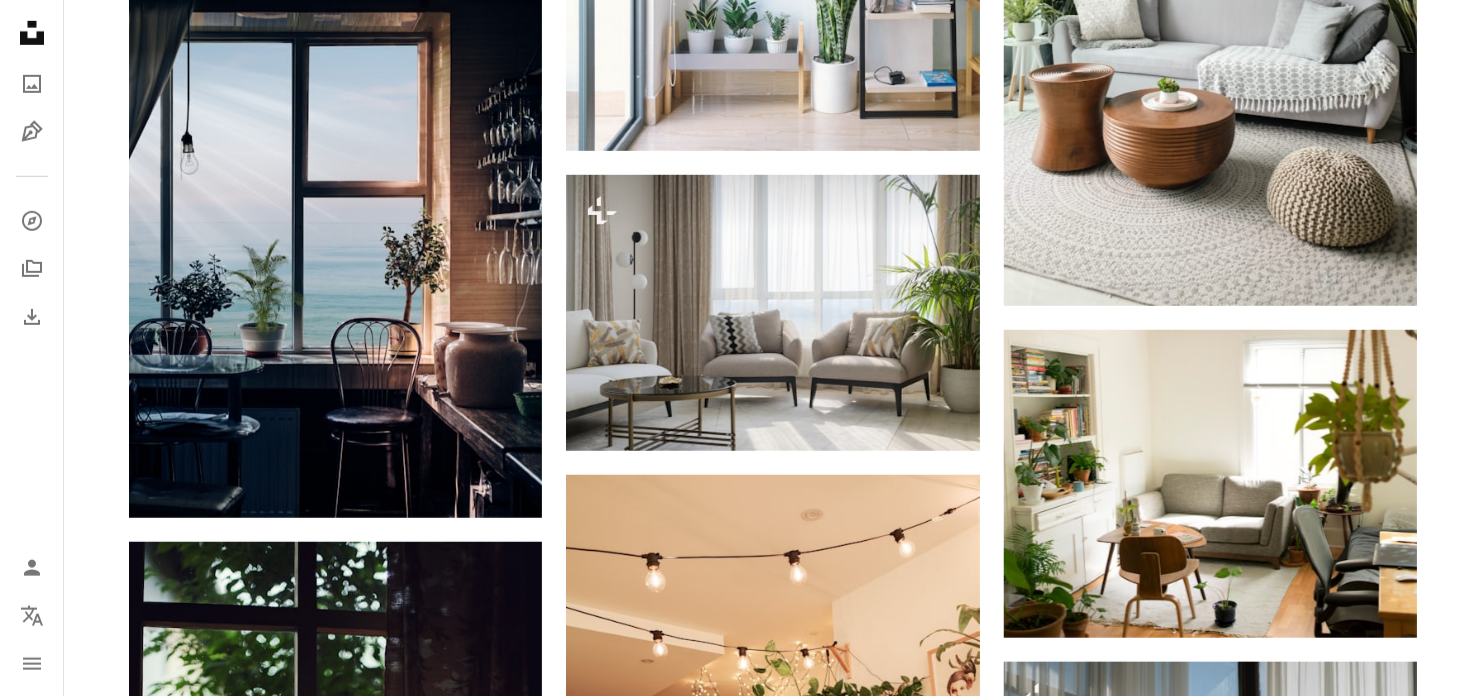 drag, startPoint x: 1138, startPoint y: 90, endPoint x: 1377, endPoint y: 193, distance: 260.24988 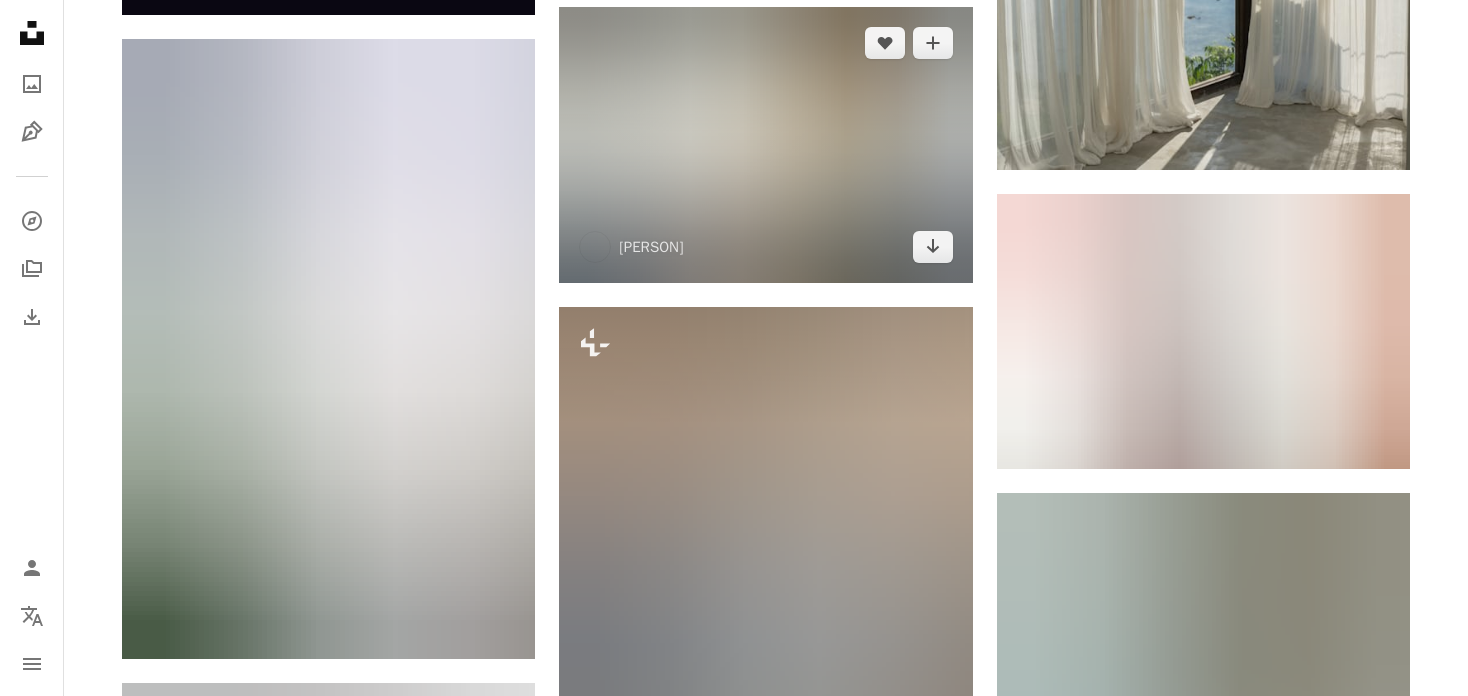 scroll, scrollTop: 1800, scrollLeft: 0, axis: vertical 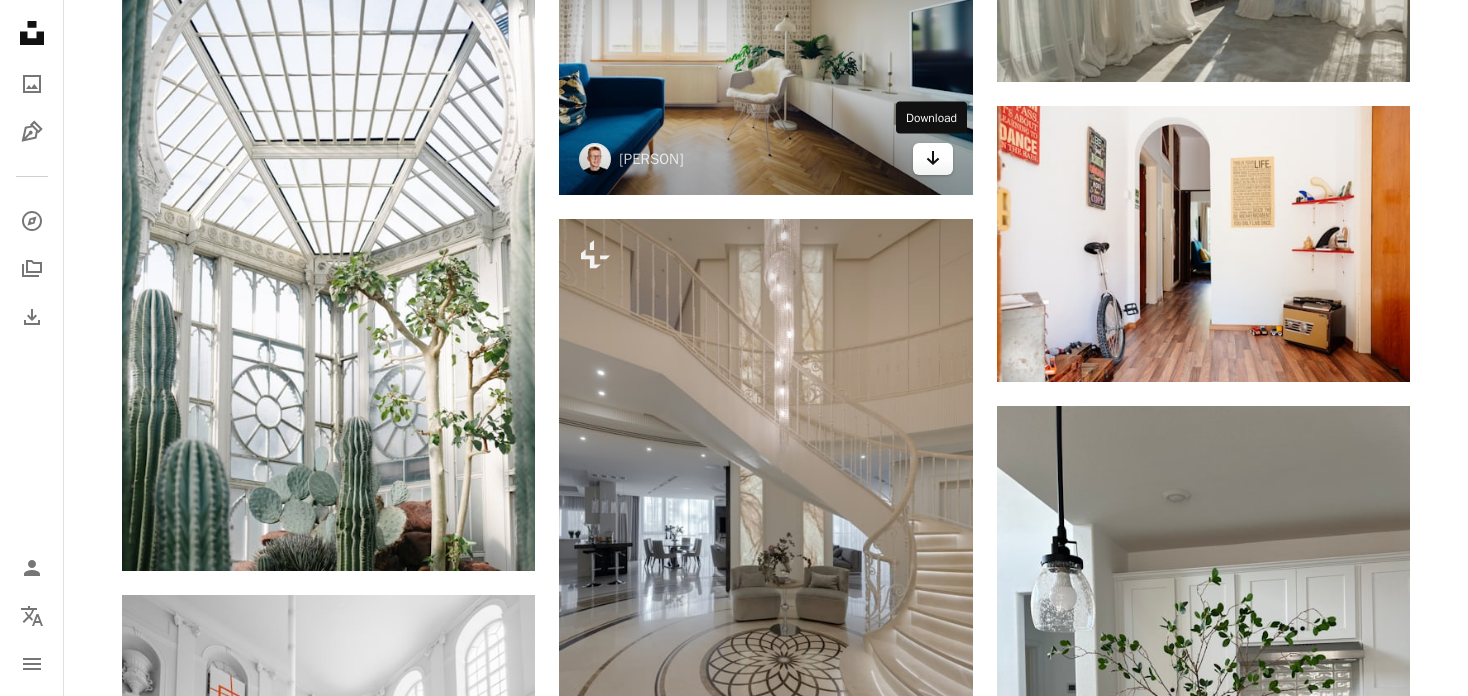 click 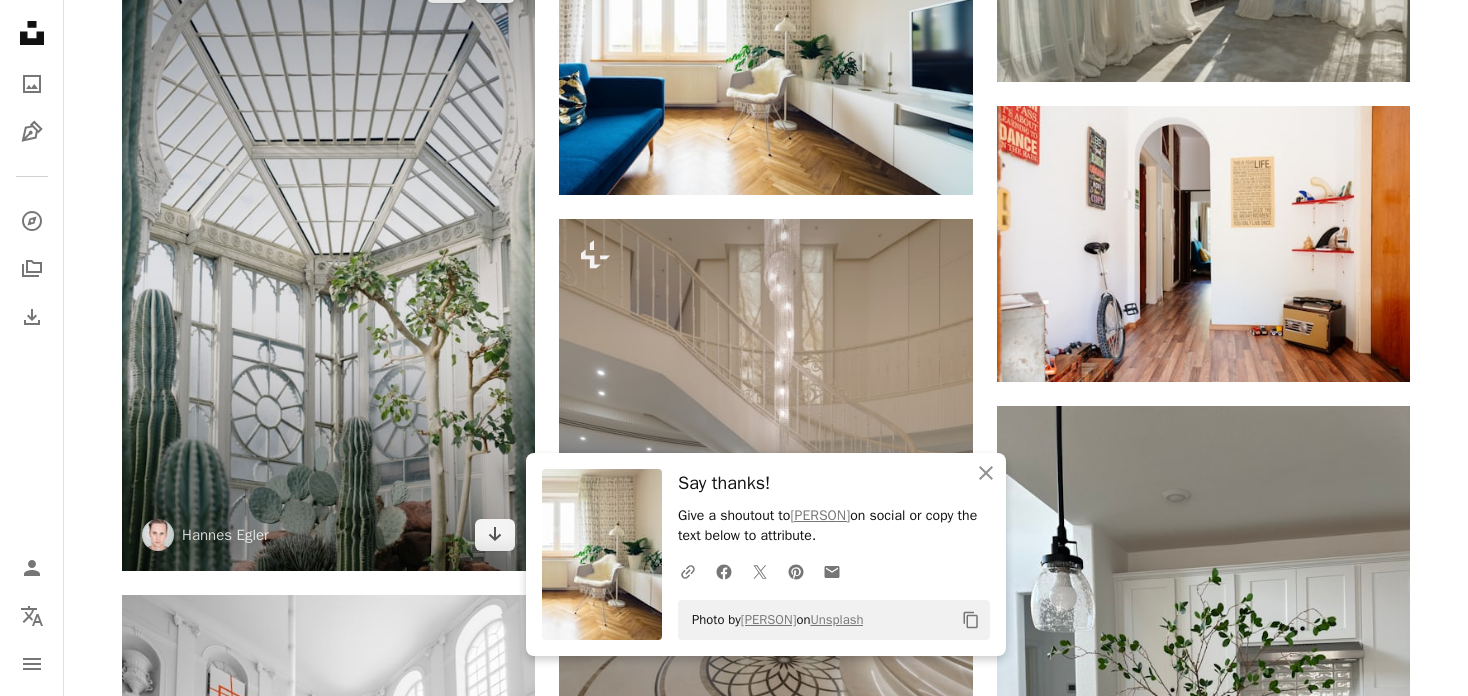 click at bounding box center (328, 261) 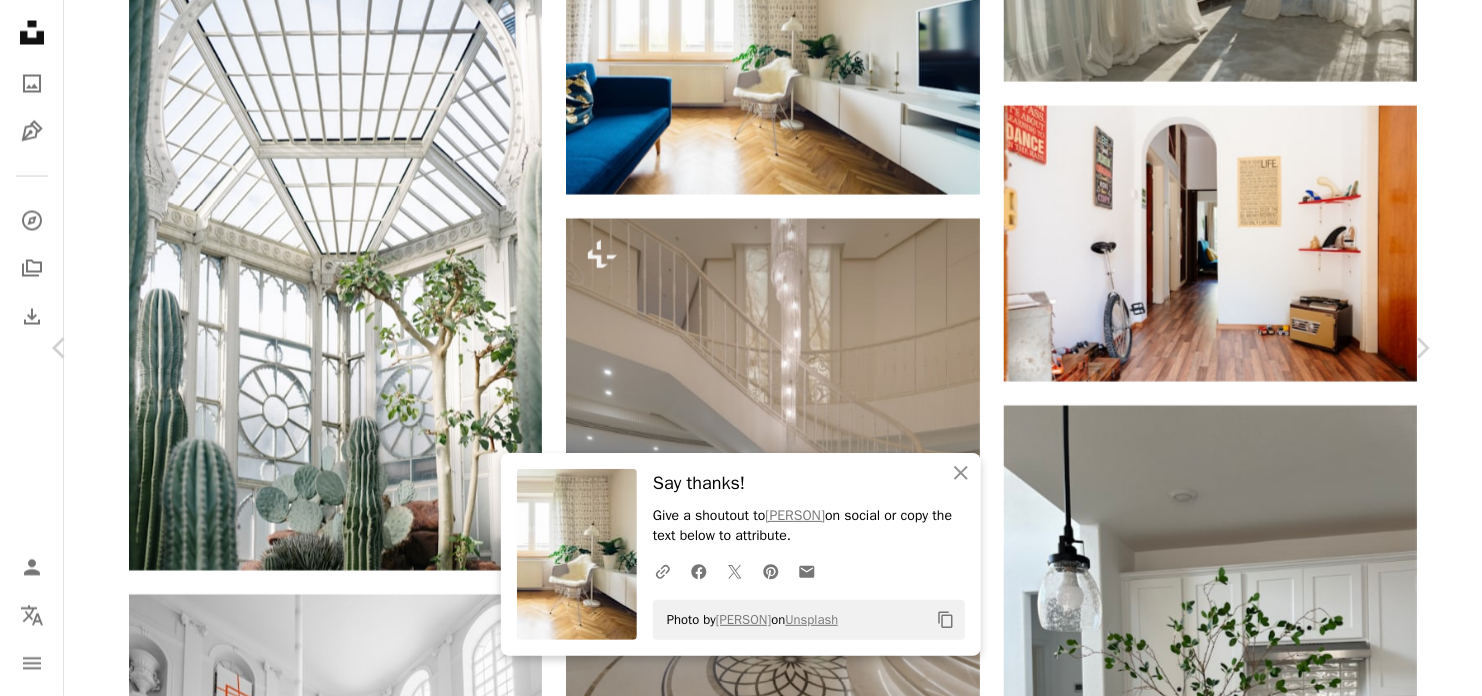 click on "An X shape Chevron left Chevron right With Squarespace, you can book clients, manage projects, and get paid. Get Started An X shape Close Say thanks! Give a shoutout to  [PERSON]  on social or copy the text below to attribute. A URL sharing icon (chains) Facebook icon X (formerly Twitter) icon Pinterest icon An envelope Photo by  [PERSON]  on  Unsplash
Copy content [PERSON] [PERSON] A heart A plus sign Download free Chevron down Zoom in Views 3,575,196 Downloads 25,328 Featured in Photos ,  Architecture & Interiors ,  Interiors A forward-right arrow Share Info icon Info More Actions Botanical Garden Calendar outlined Published on  [MONTH] [DAY], [YEAR] Camera FUJIFILM, X-T1 Safety Free to use under the  Unsplash License house spring summer green pattern garden room white plants window indoor glass cactus sunlight cozy bright botanical greenhouse indoors flower Free pictures Browse premium related images on iStock  |  Save 20% with code UNSPLASH20 View more on iStock  ↗ Related images A heart" at bounding box center [741, 2654] 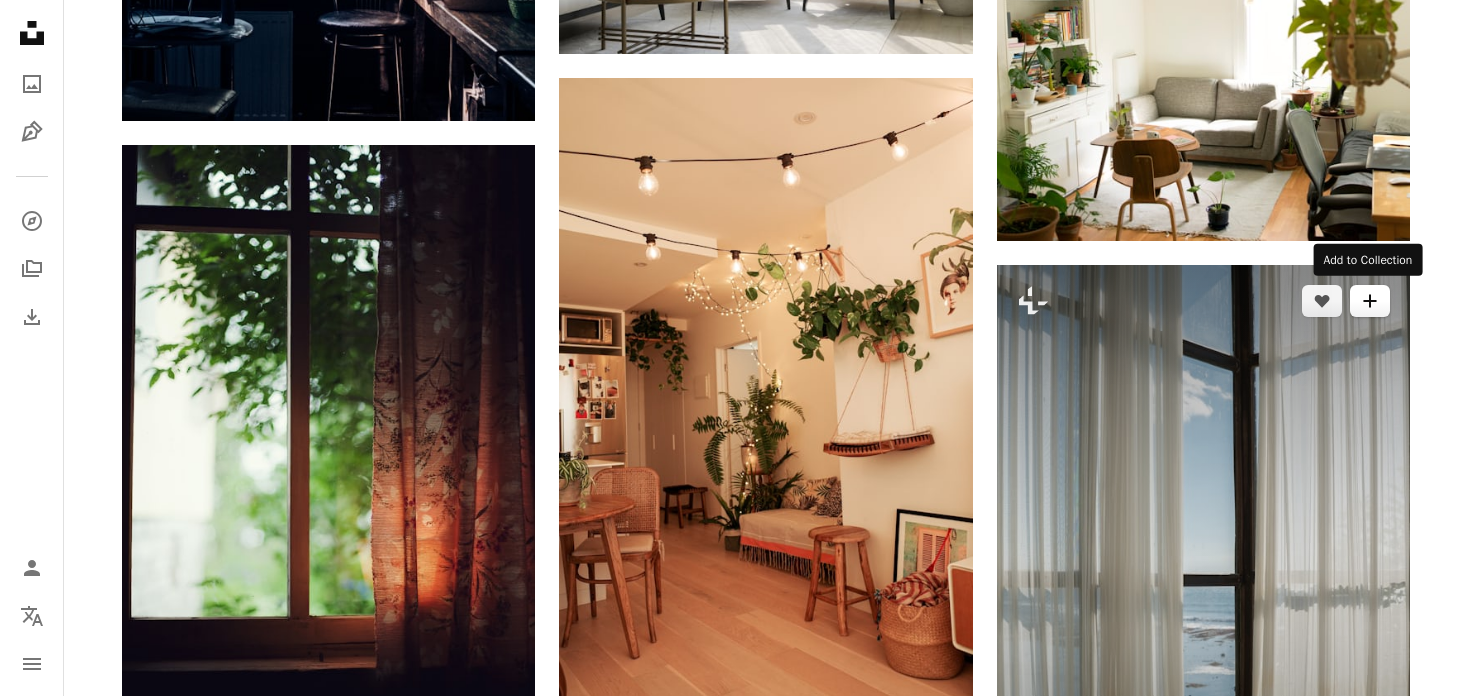 scroll, scrollTop: 800, scrollLeft: 0, axis: vertical 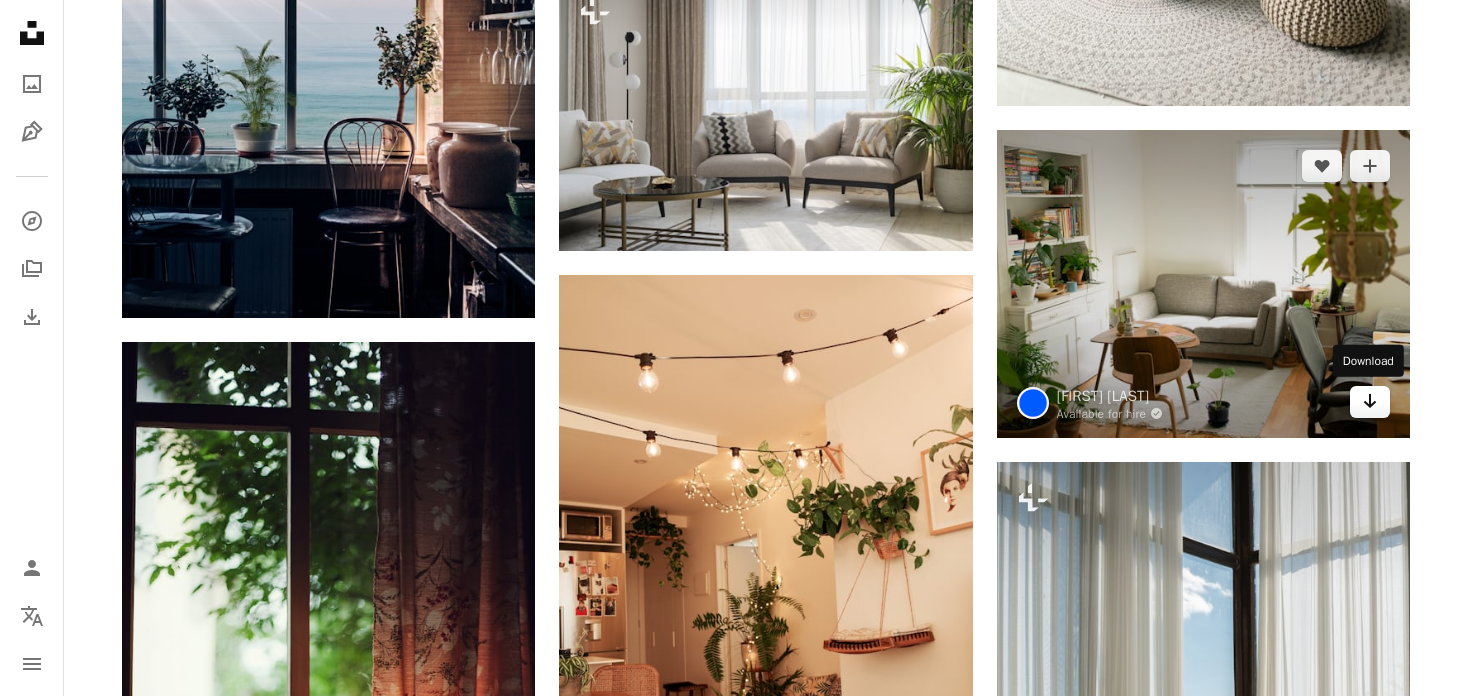 click on "Arrow pointing down" at bounding box center [1370, 402] 